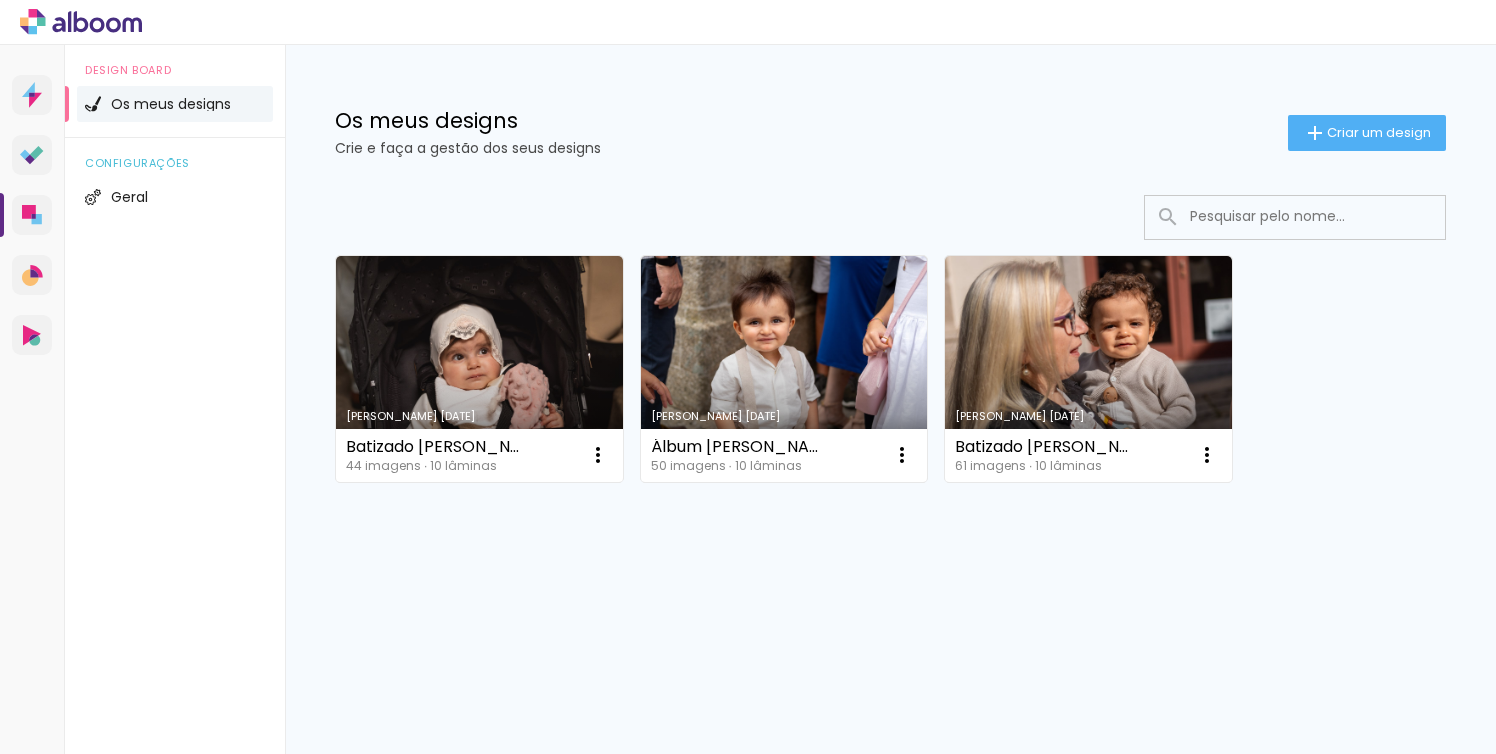 scroll, scrollTop: 0, scrollLeft: 0, axis: both 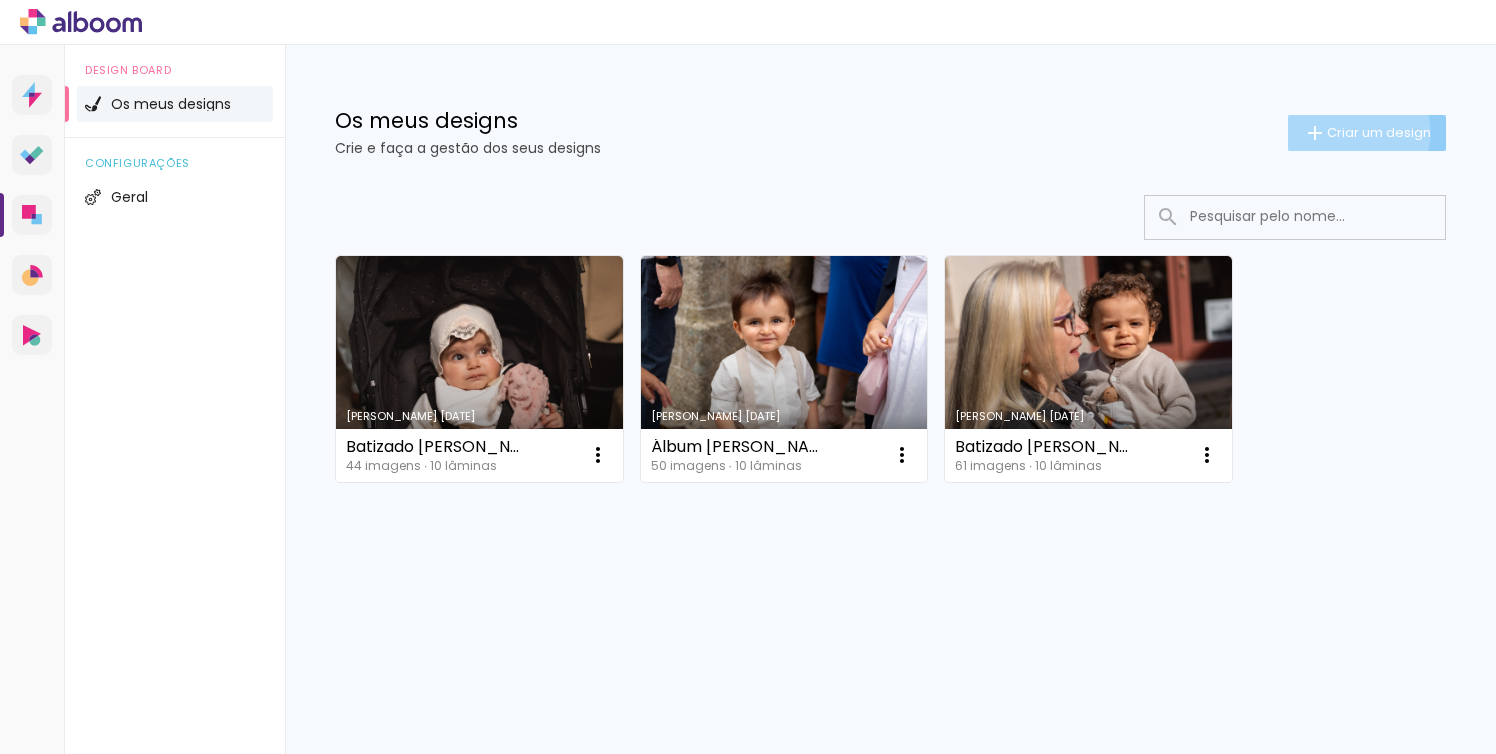 click on "Criar um design" 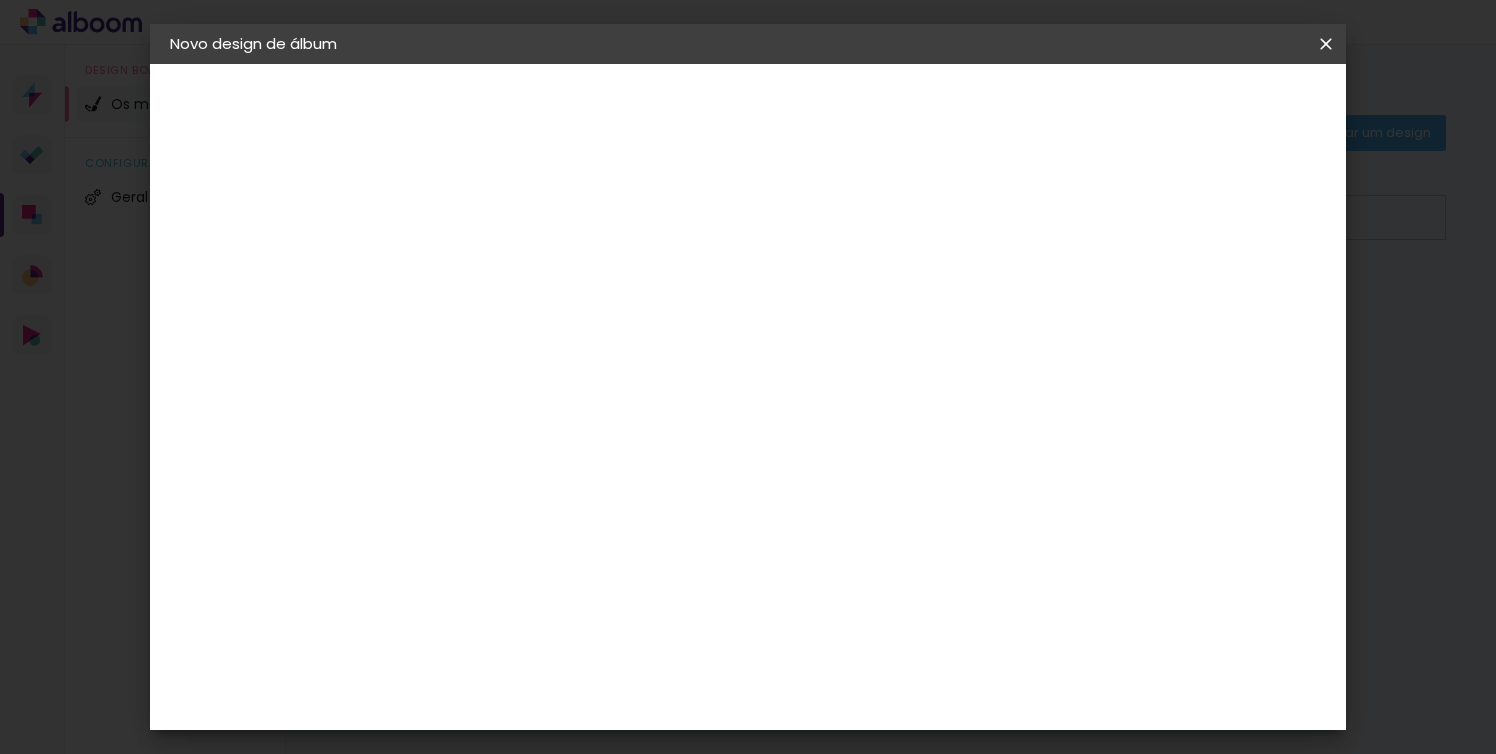 click at bounding box center (497, 268) 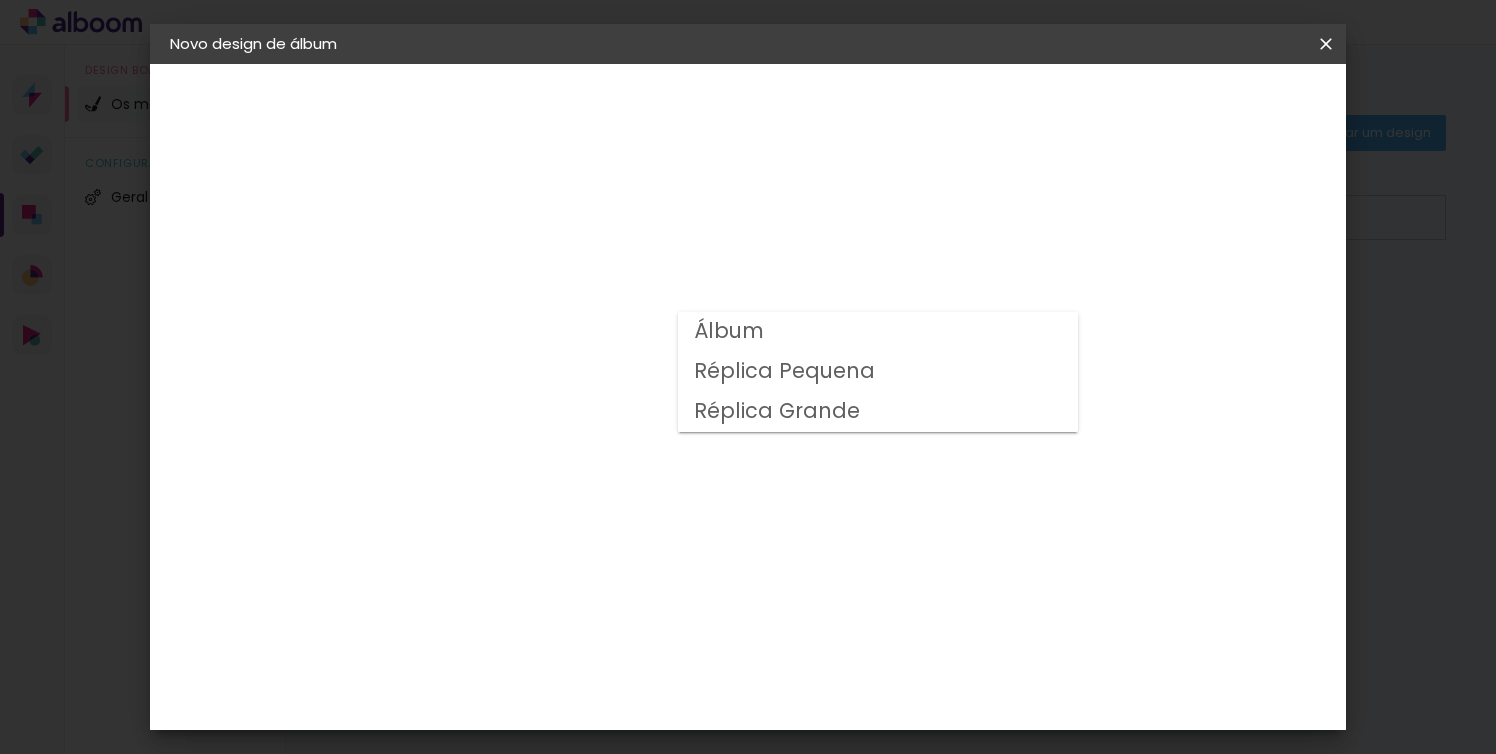 click on "Álbum" at bounding box center (878, 332) 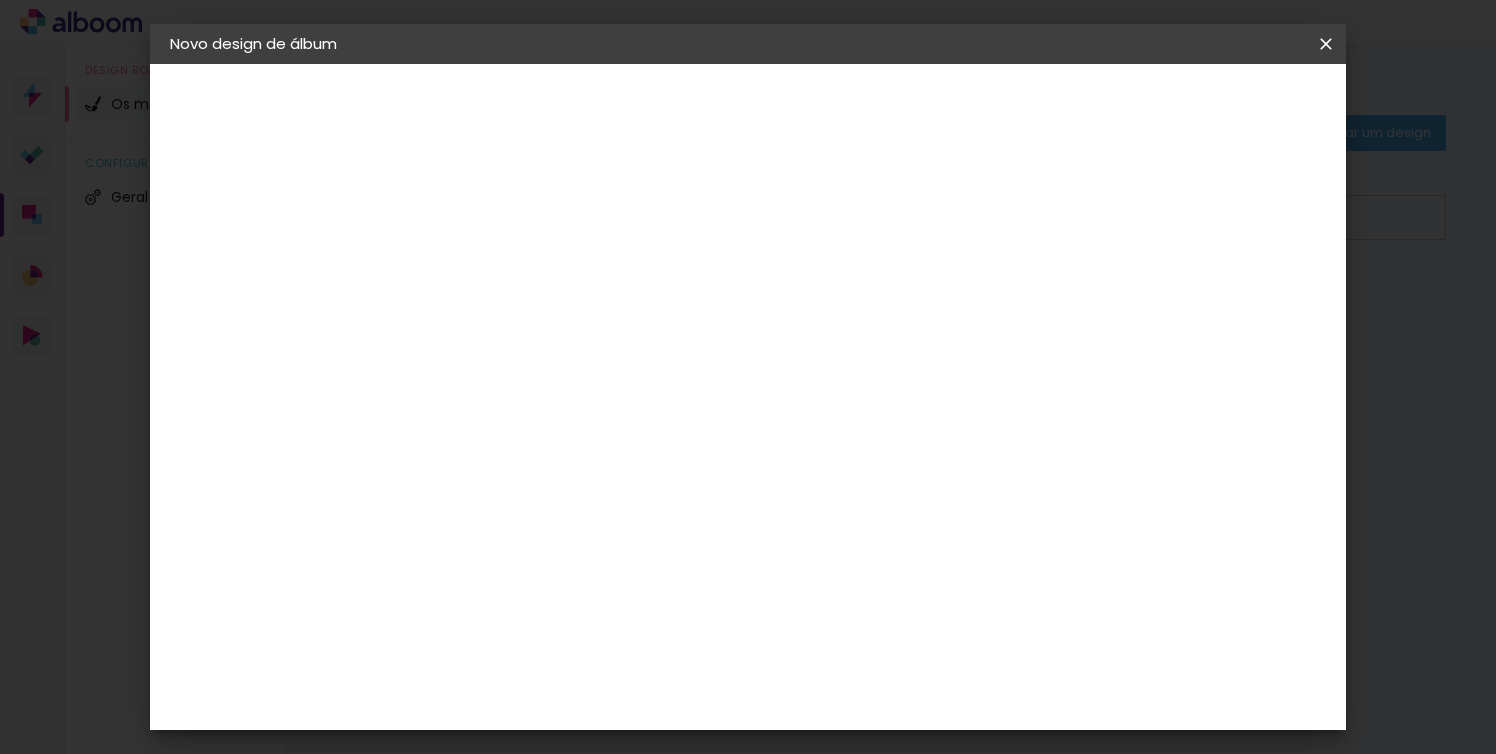 scroll, scrollTop: 358, scrollLeft: 0, axis: vertical 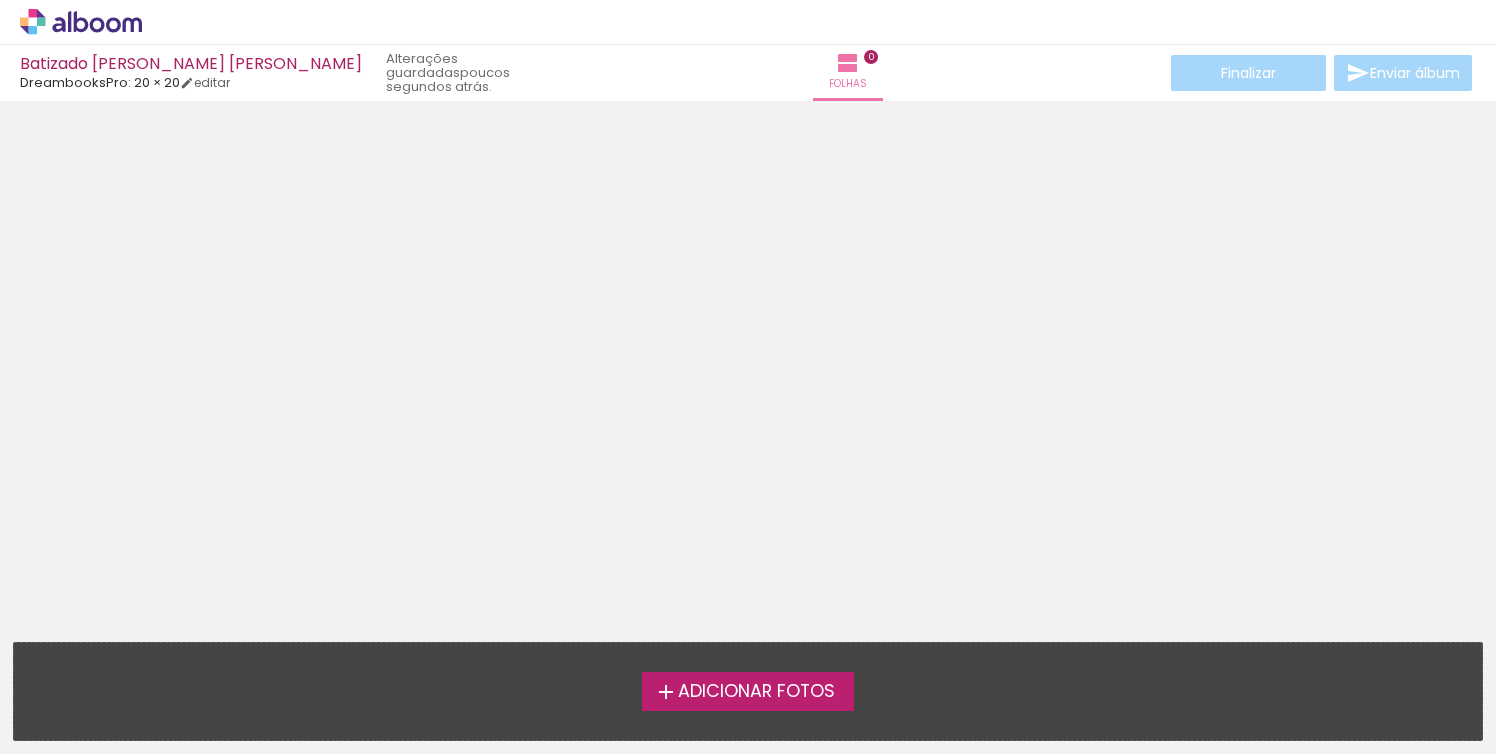 click on "Adicionar Fotos" at bounding box center (756, 692) 